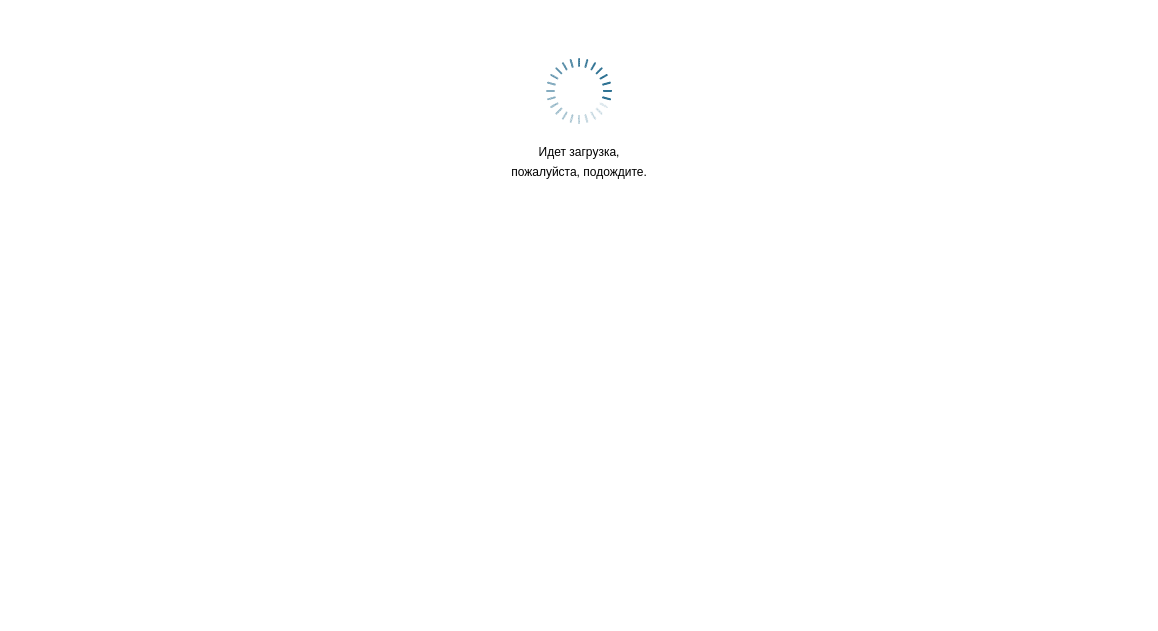 scroll, scrollTop: 0, scrollLeft: 0, axis: both 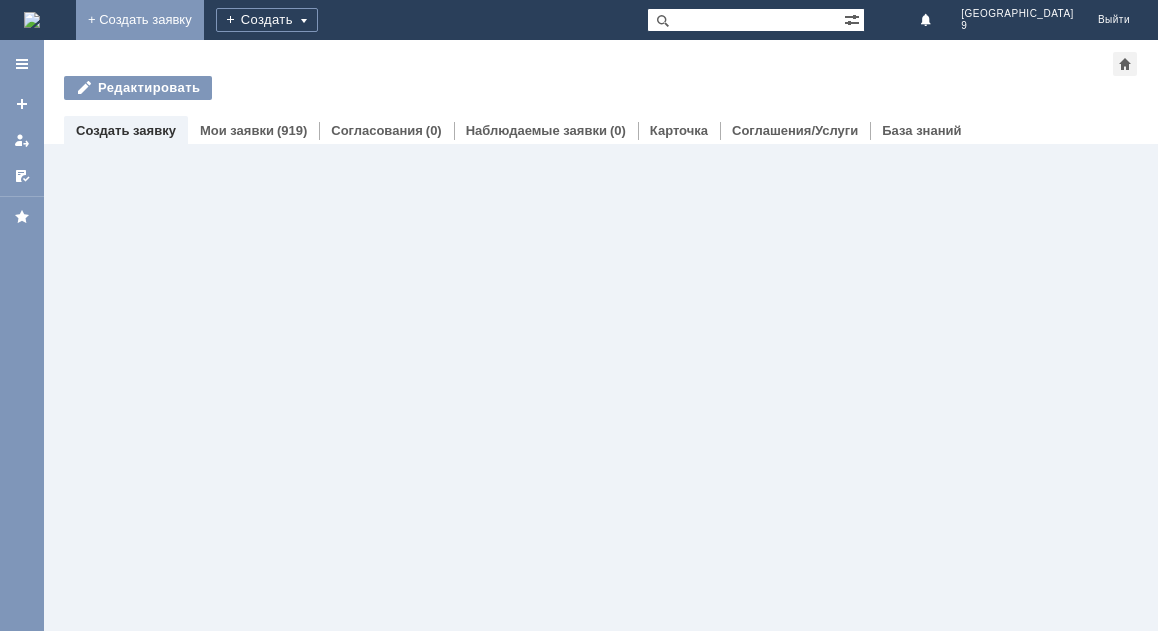 click on "+ Создать заявку" at bounding box center [140, 20] 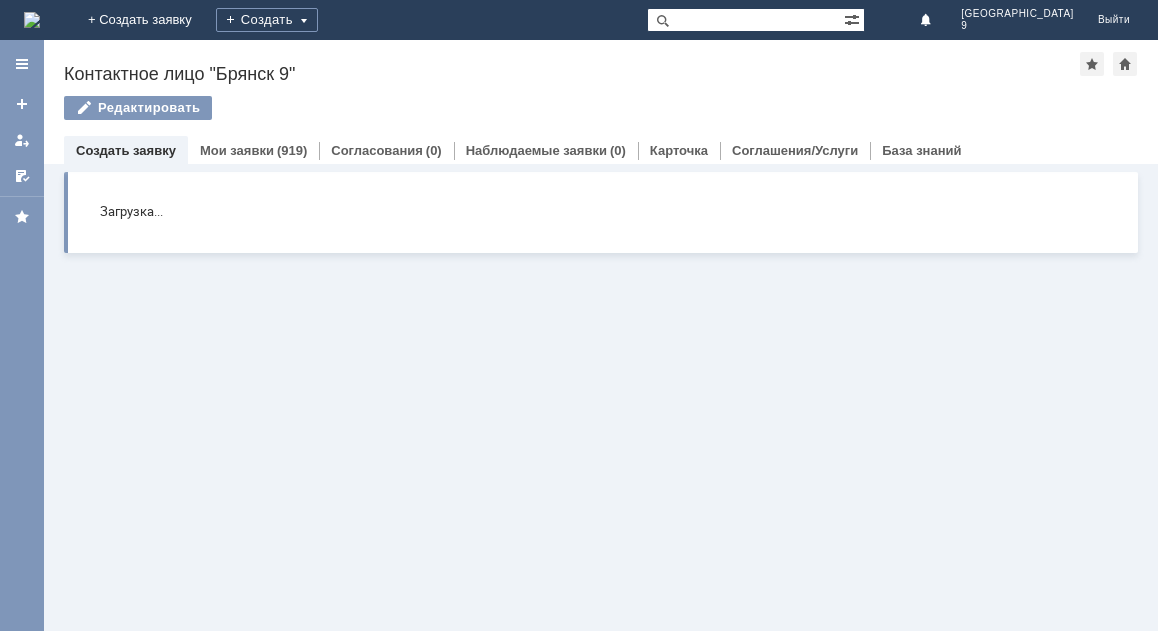 scroll, scrollTop: 0, scrollLeft: 0, axis: both 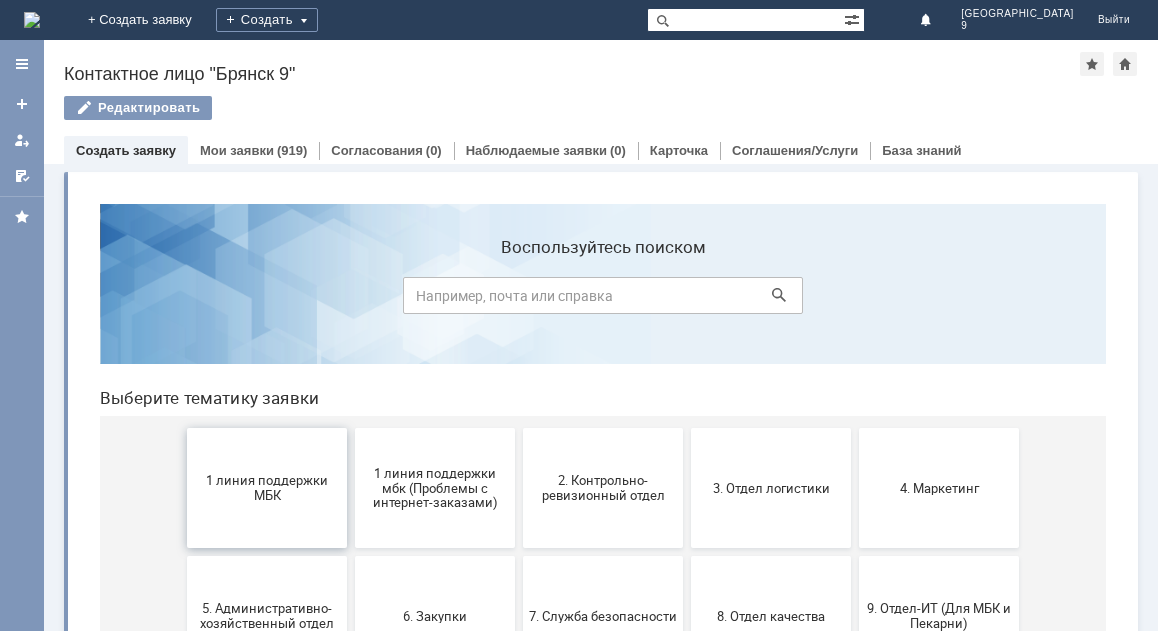 click on "1 линия поддержки МБК" at bounding box center [267, 488] 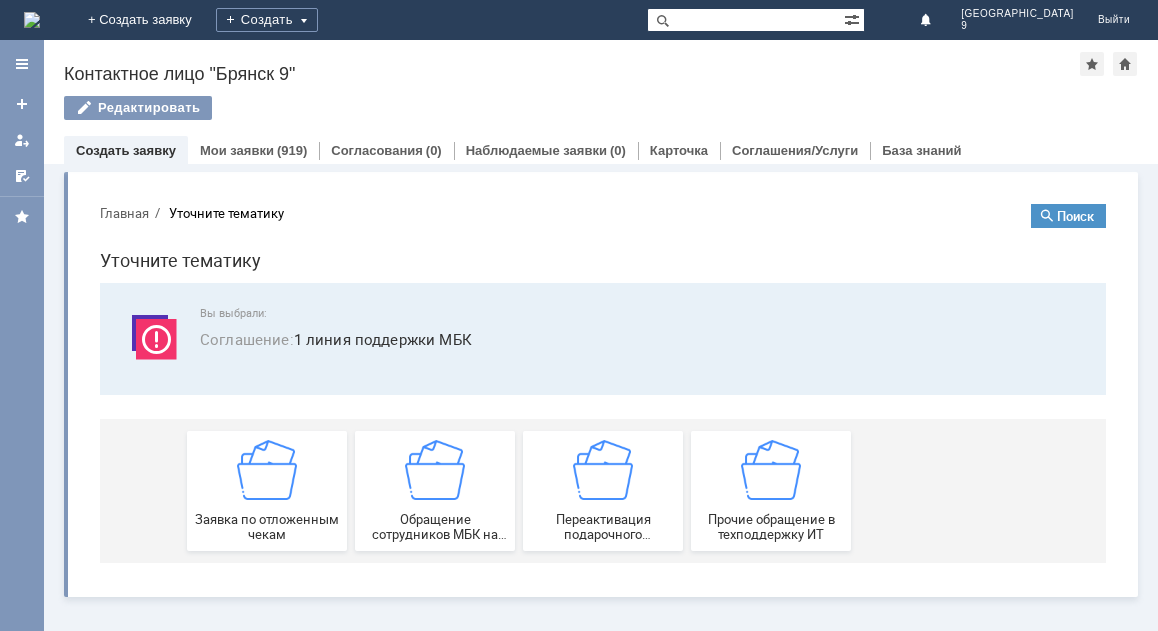 click on "Заявка по отложенным чекам" at bounding box center (267, 527) 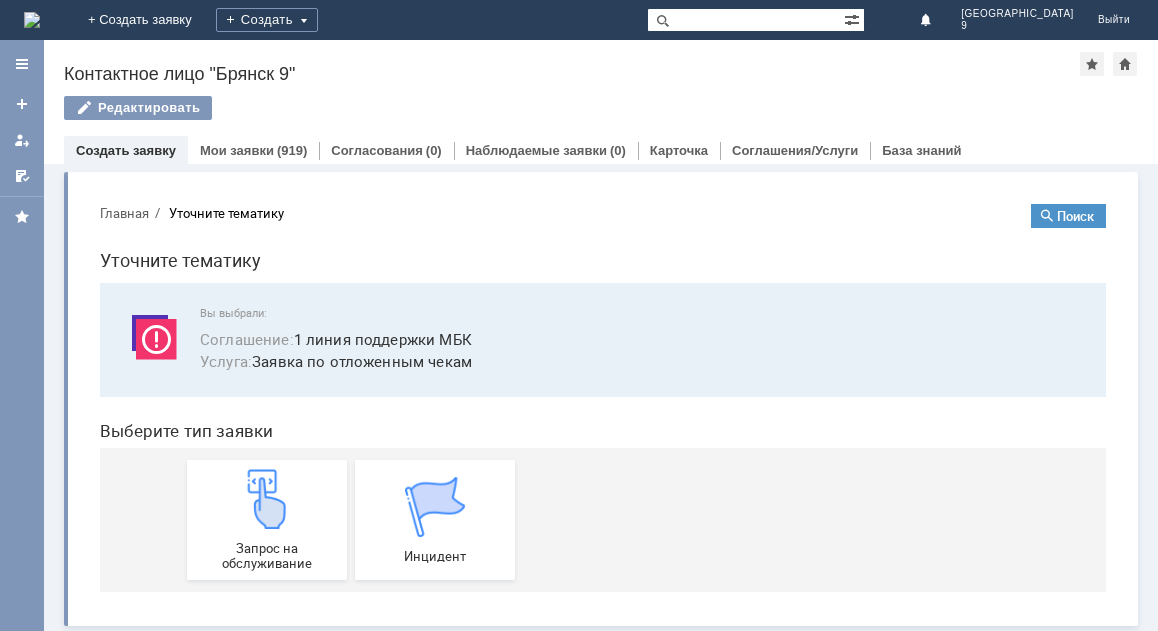 click at bounding box center [267, 499] 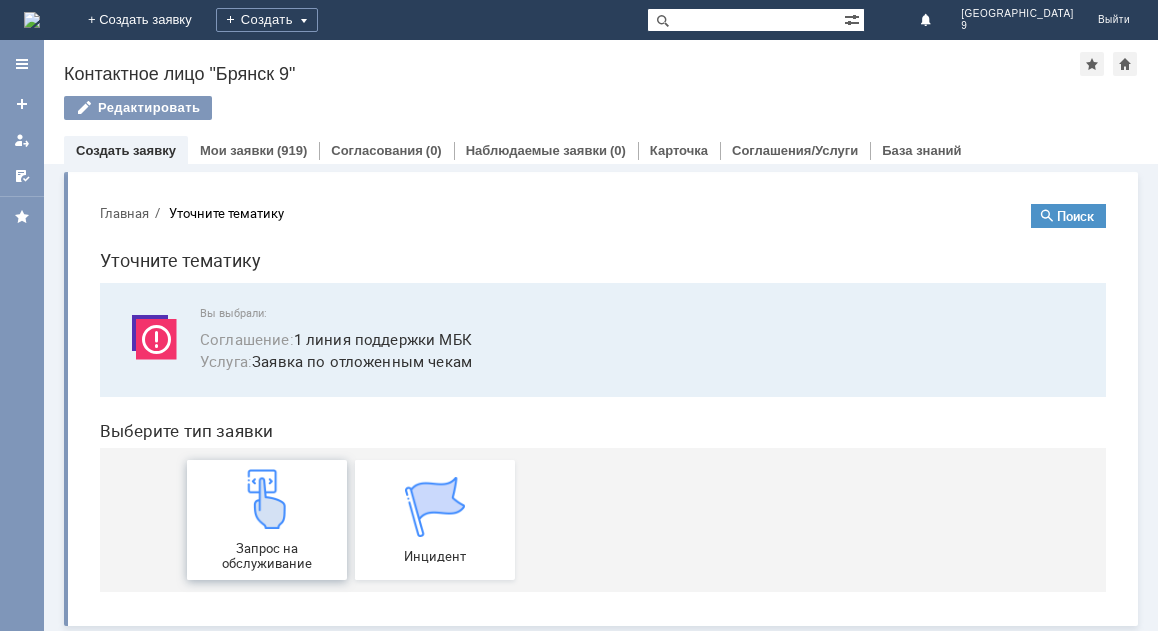 click at bounding box center [267, 499] 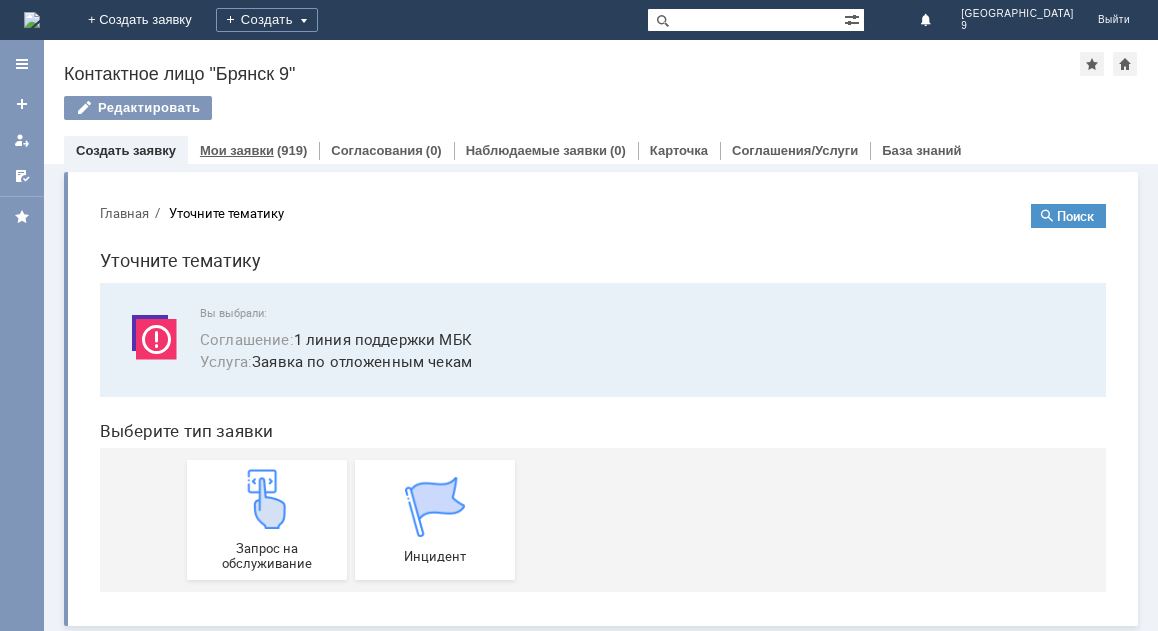 click on "Мои заявки" at bounding box center [237, 150] 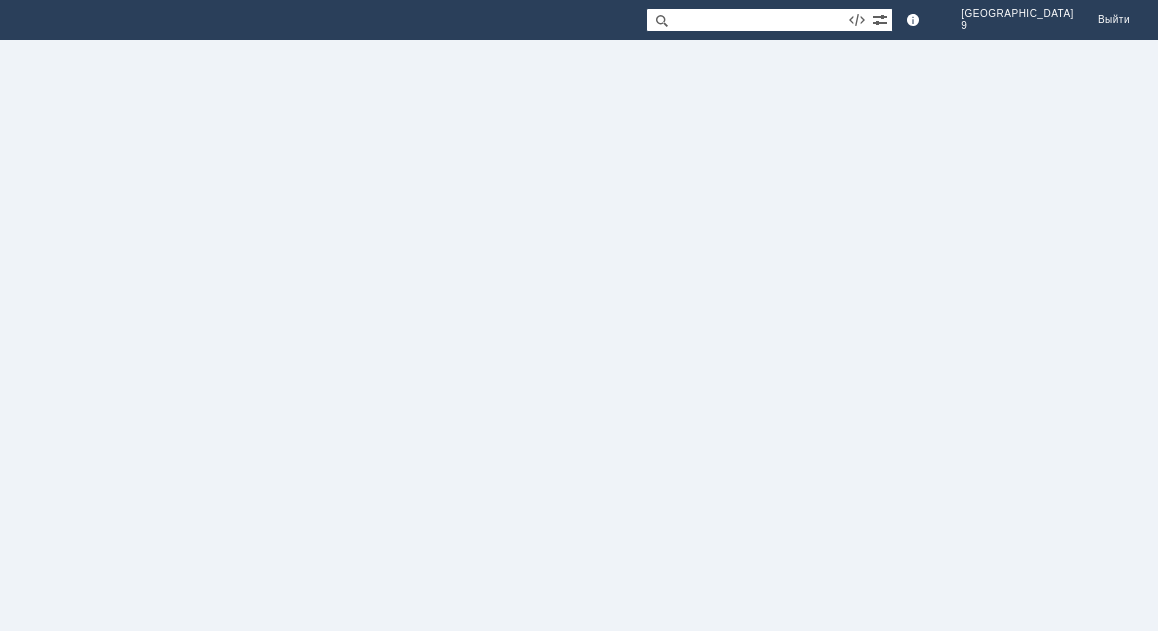 scroll, scrollTop: 0, scrollLeft: 0, axis: both 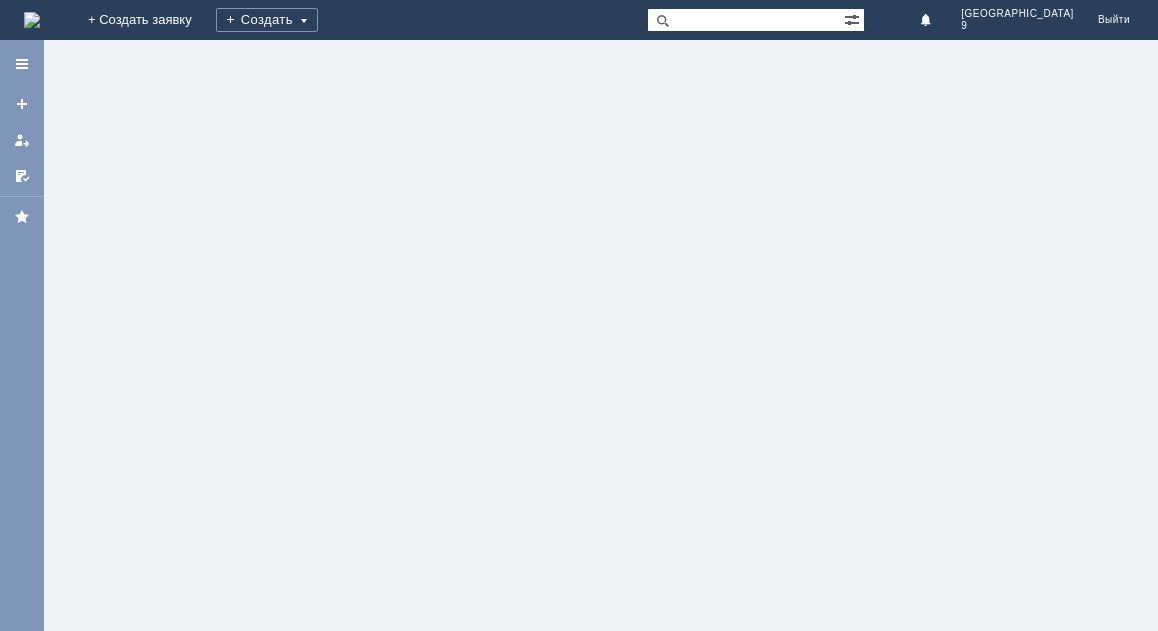 click at bounding box center [601, 335] 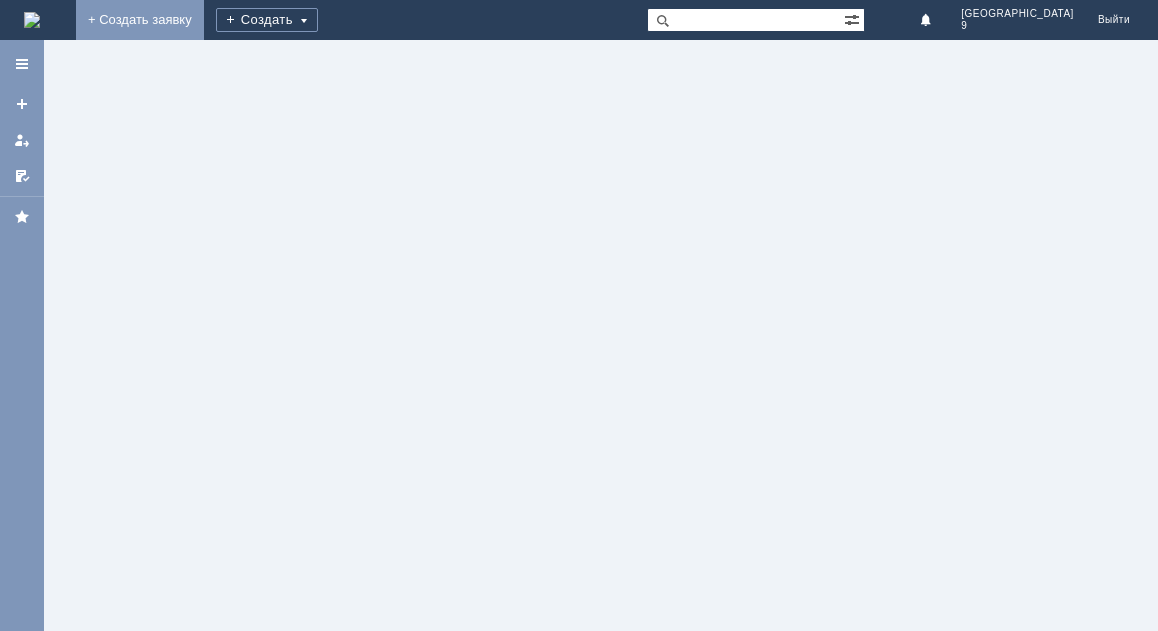 click on "+ Создать заявку" at bounding box center (140, 20) 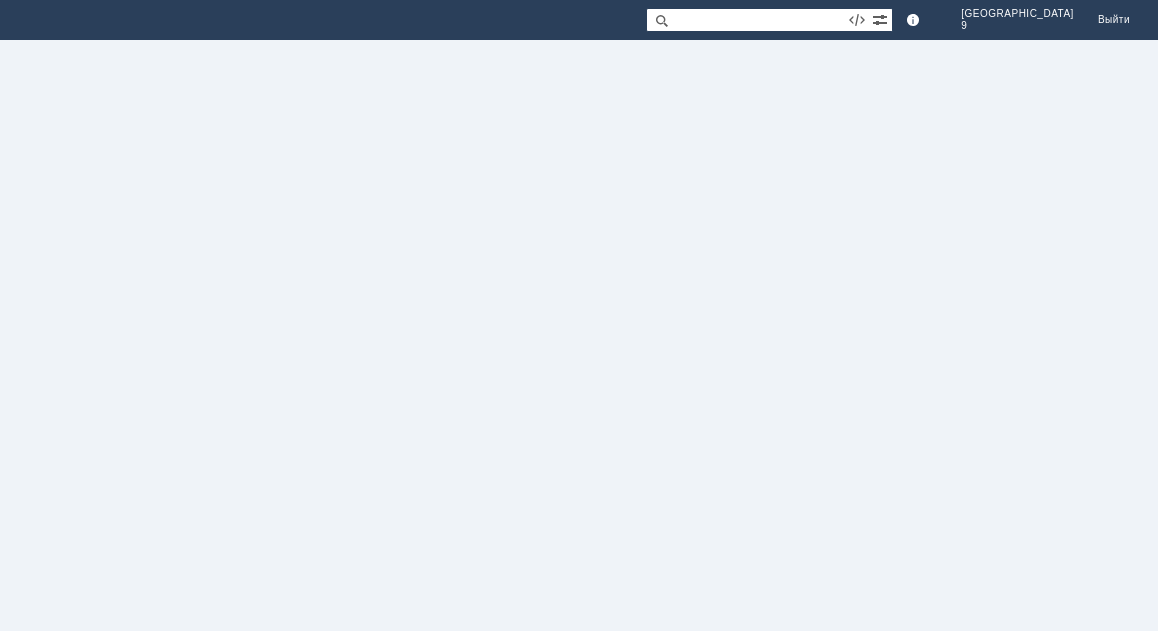 scroll, scrollTop: 0, scrollLeft: 0, axis: both 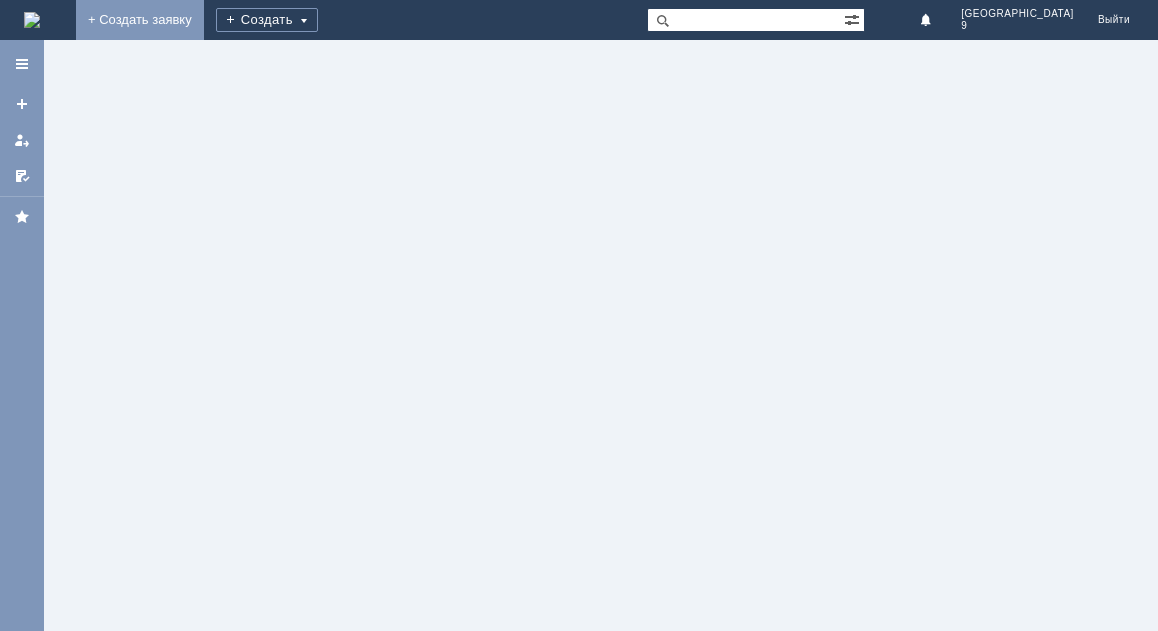 click on "+ Создать заявку" at bounding box center [140, 20] 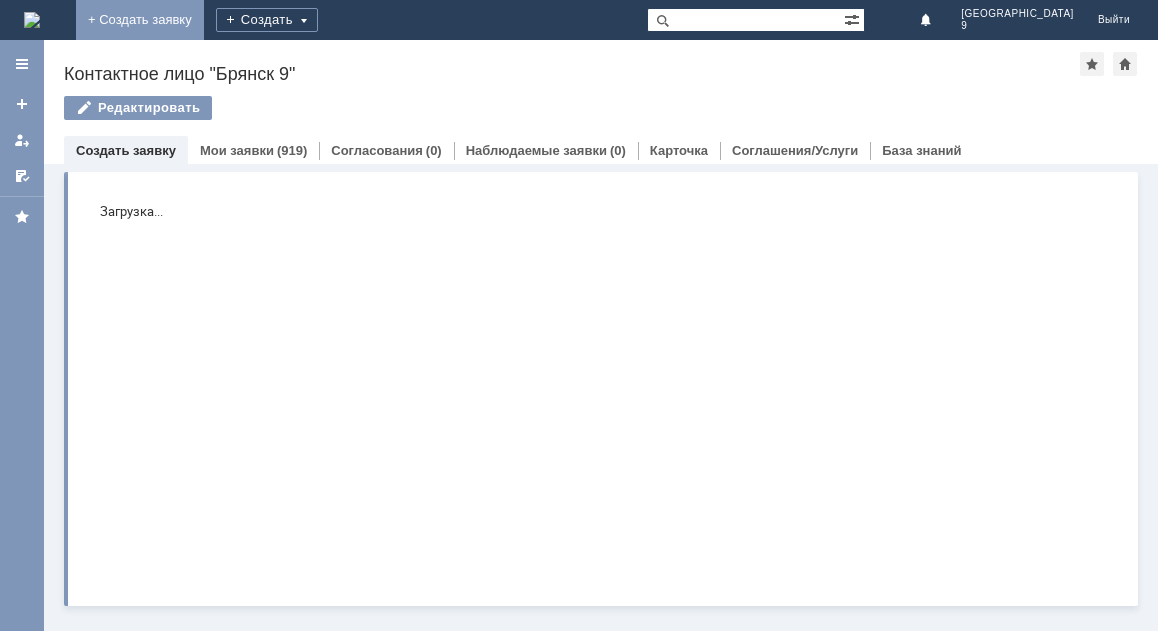 scroll, scrollTop: 0, scrollLeft: 0, axis: both 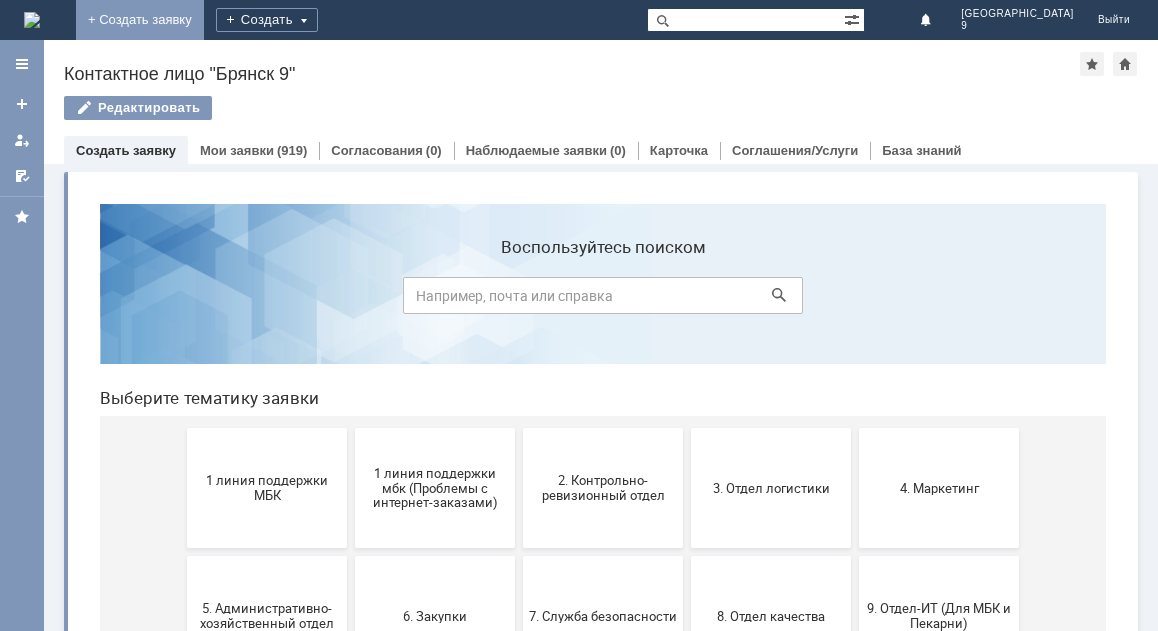 click on "+ Создать заявку" at bounding box center [140, 20] 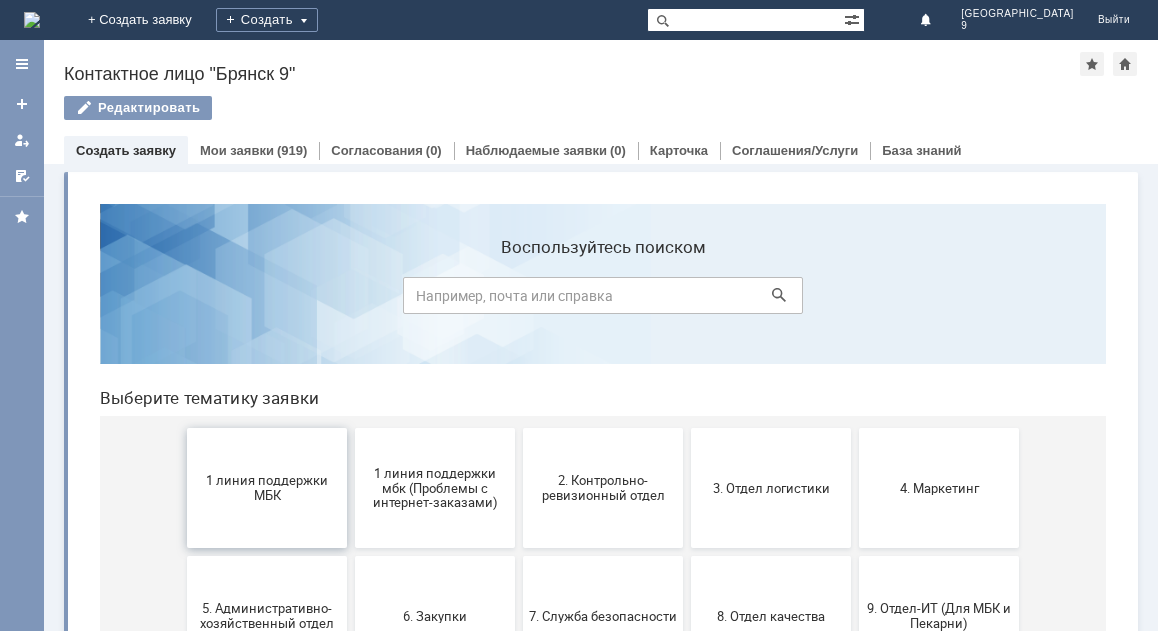 click on "1 линия поддержки МБК" at bounding box center [267, 488] 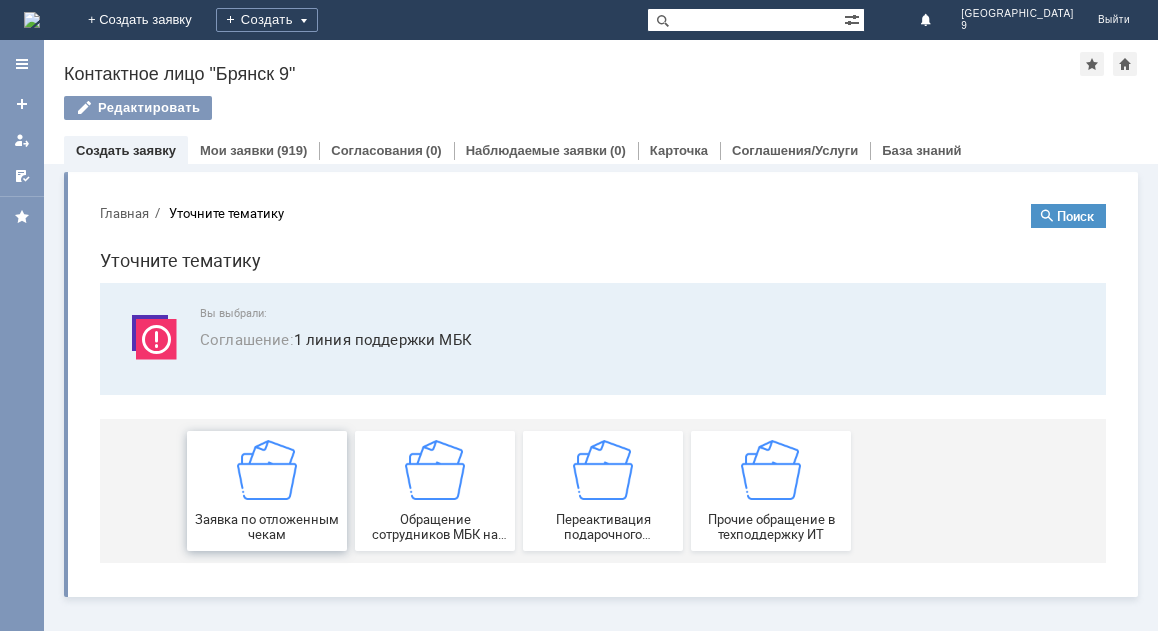 click at bounding box center (267, 470) 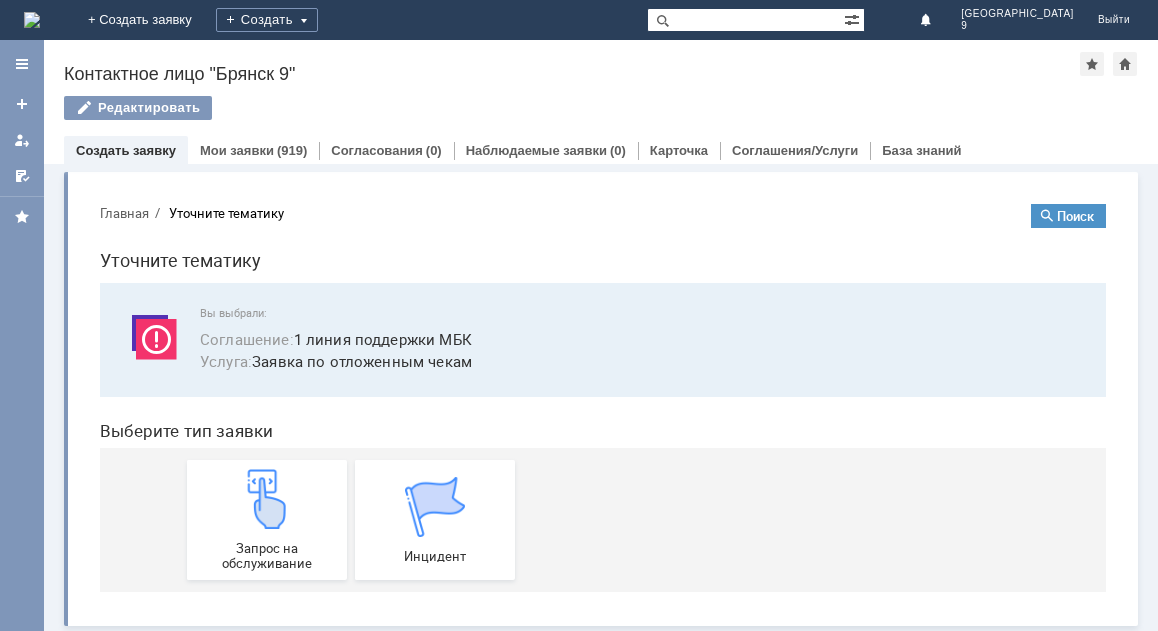 click at bounding box center (267, 499) 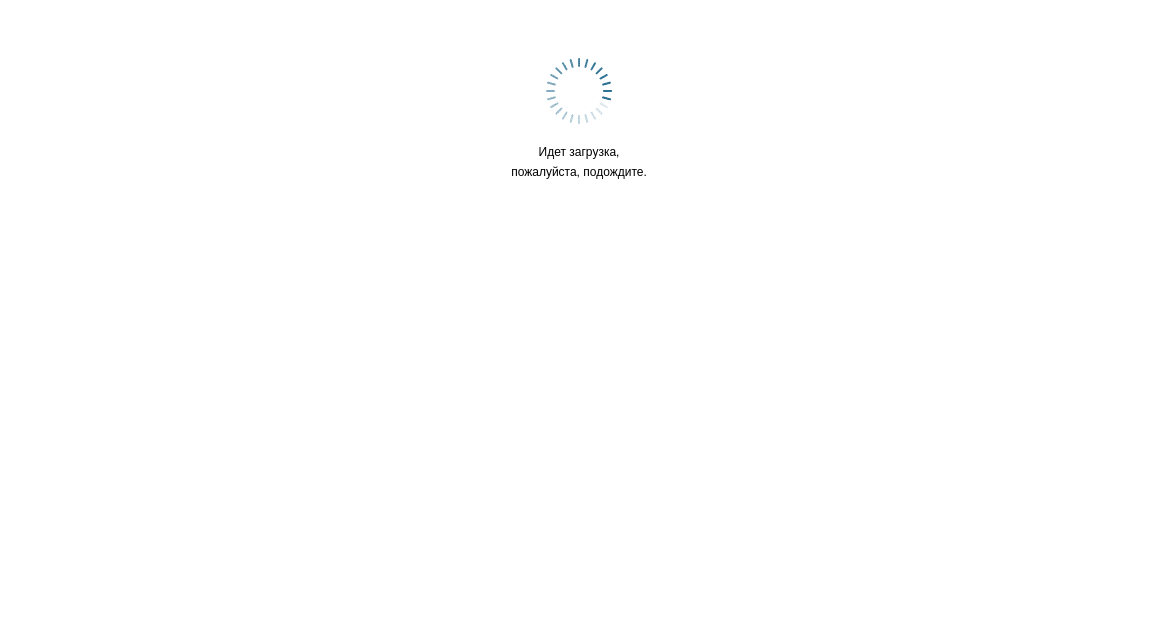 scroll, scrollTop: 0, scrollLeft: 0, axis: both 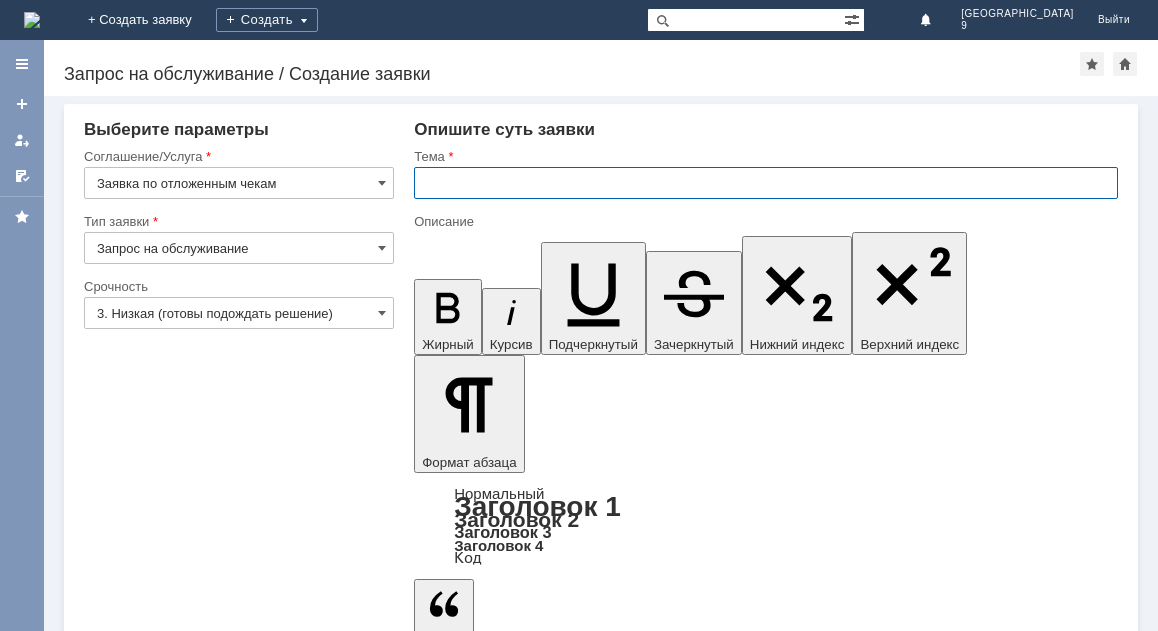 click at bounding box center [766, 183] 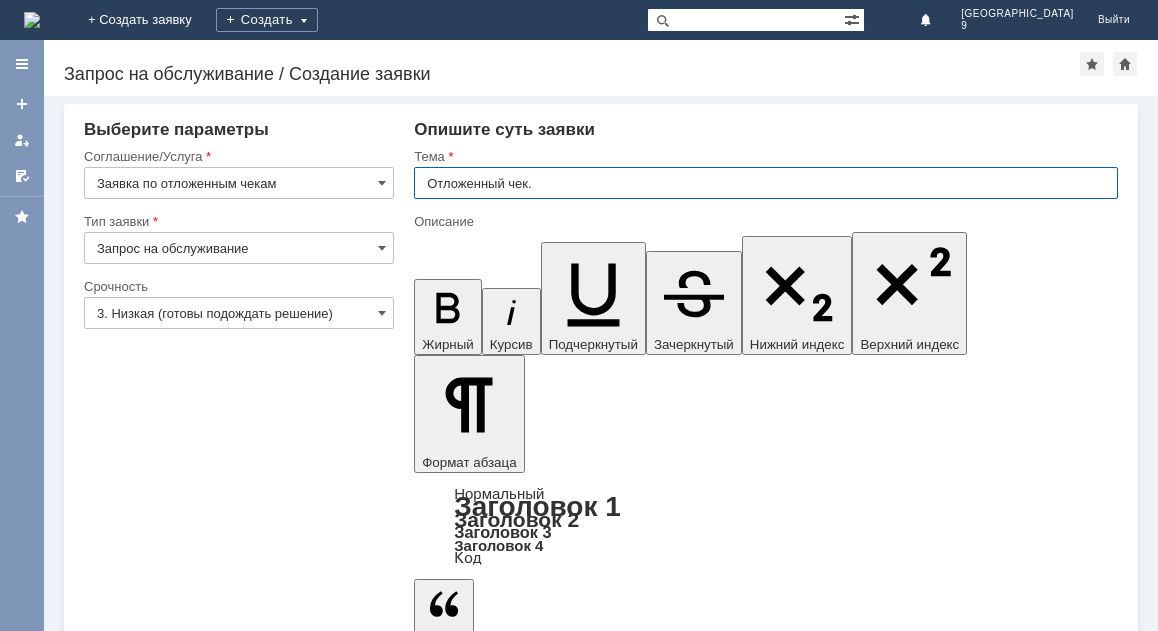 type on "Отложенный чек." 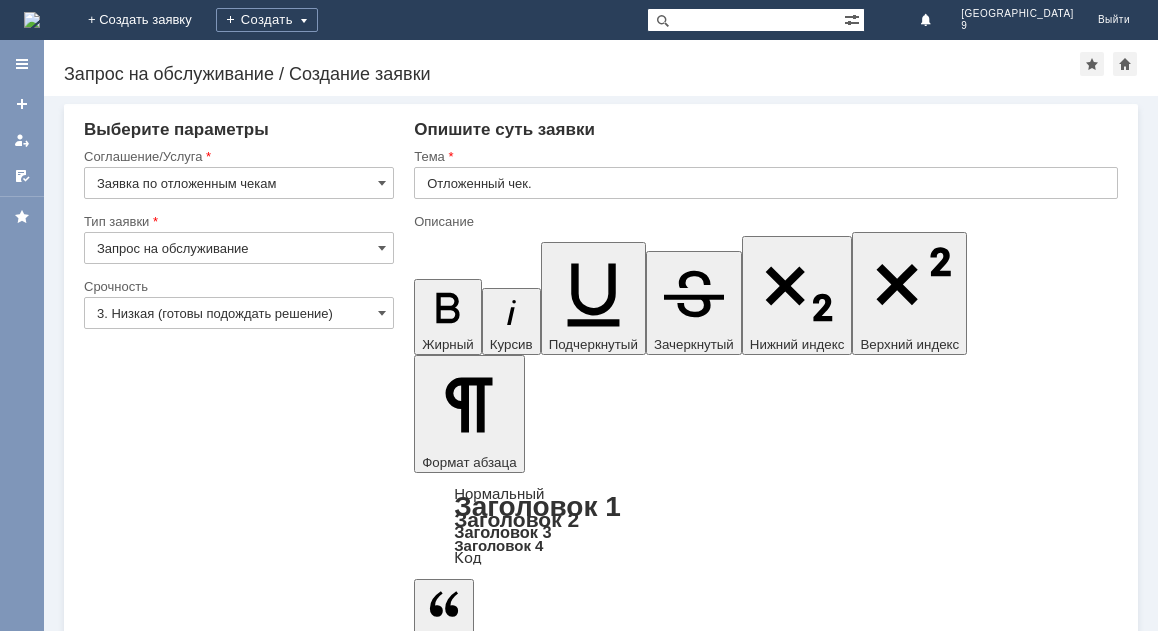 type 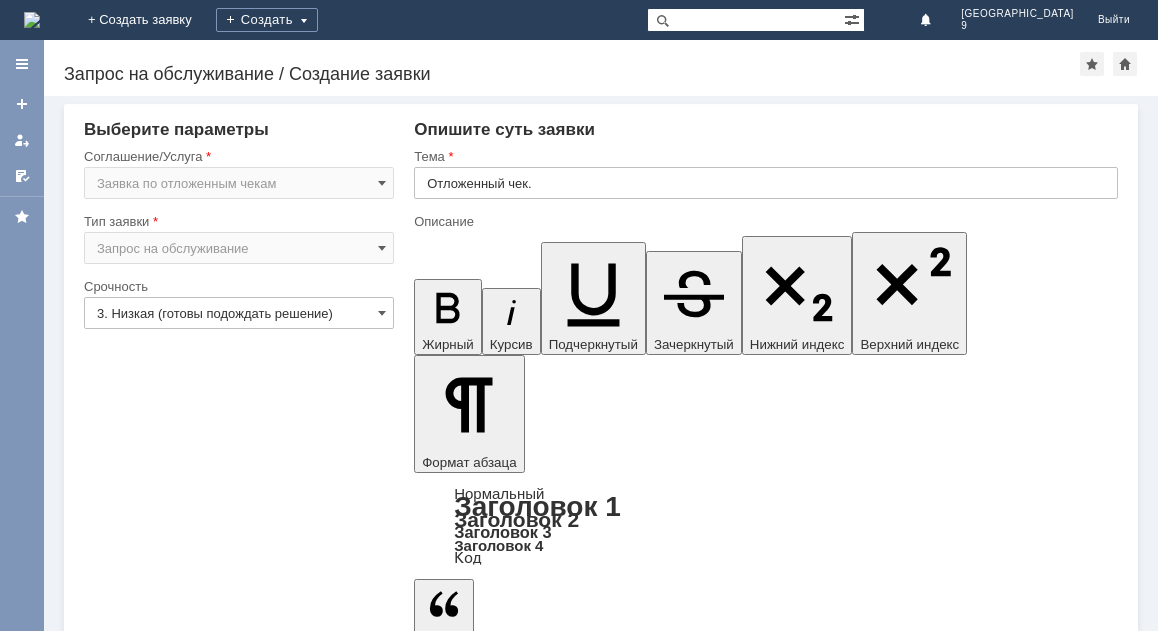 click on "Добавить файл" at bounding box center (490, 5211) 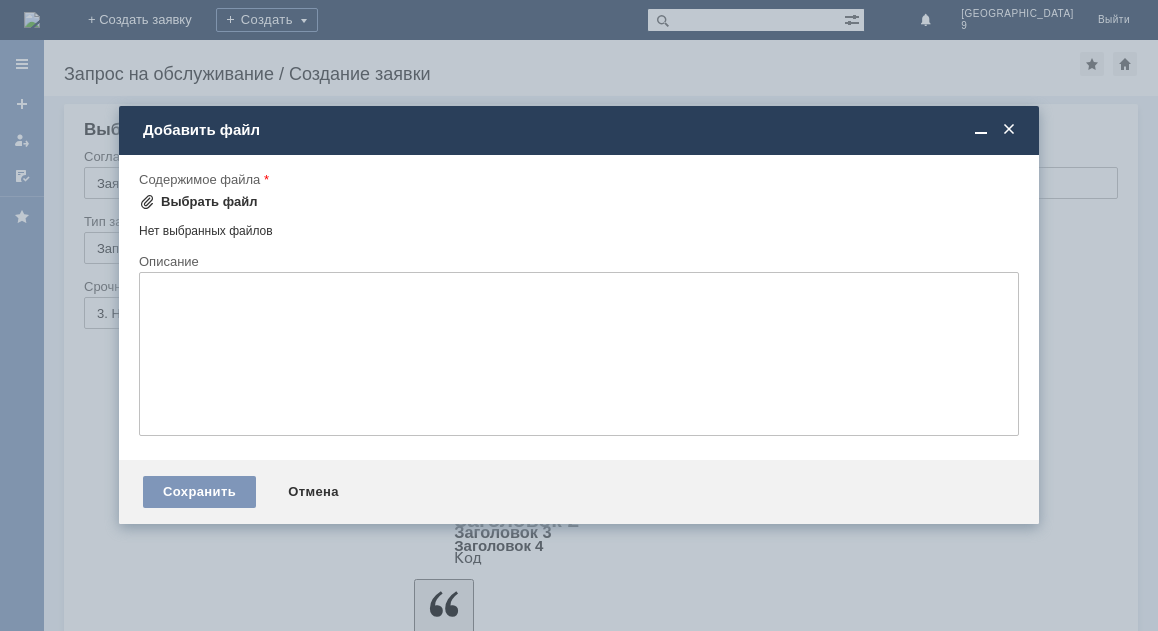 click on "Выбрать файл" at bounding box center [209, 202] 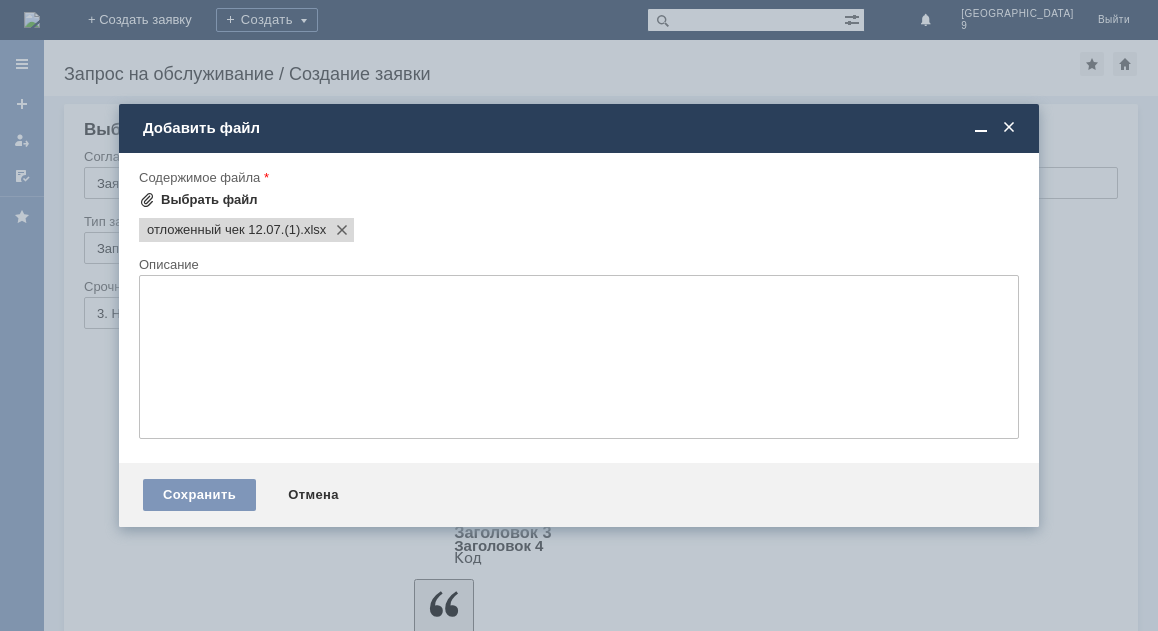 scroll, scrollTop: 0, scrollLeft: 0, axis: both 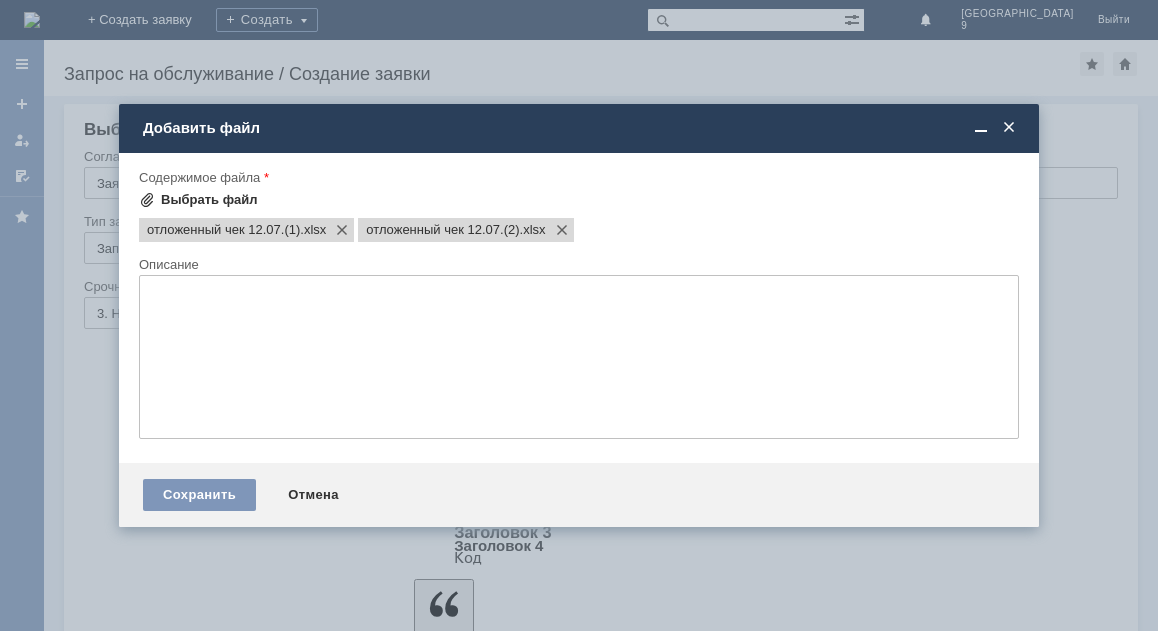 click on "Выбрать файл" at bounding box center [209, 200] 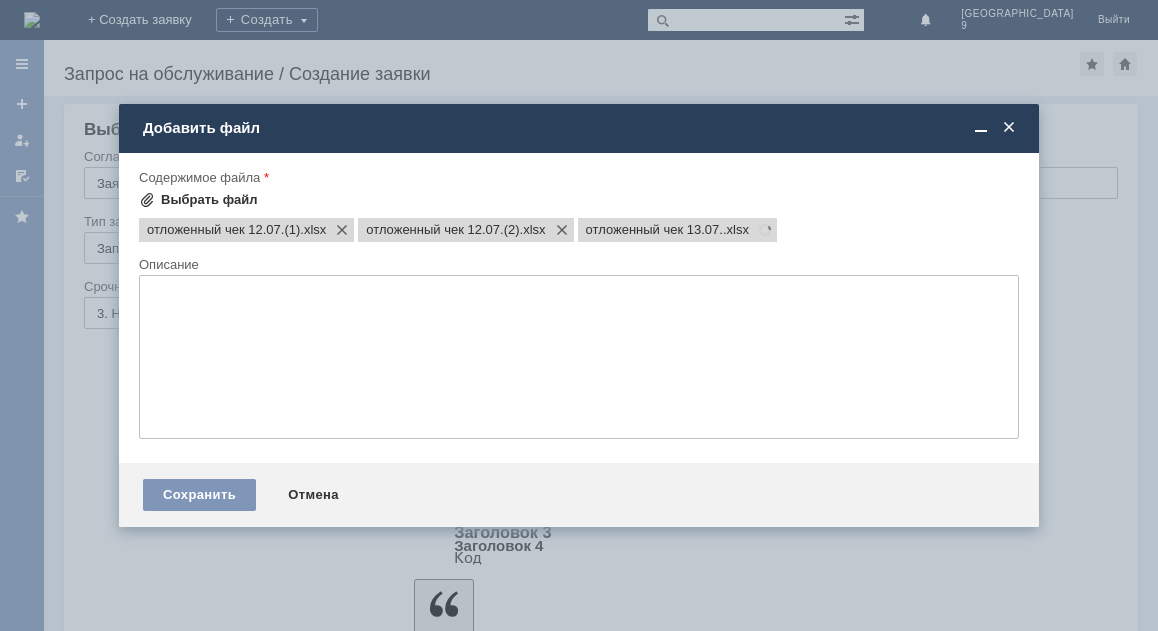 scroll, scrollTop: 0, scrollLeft: 0, axis: both 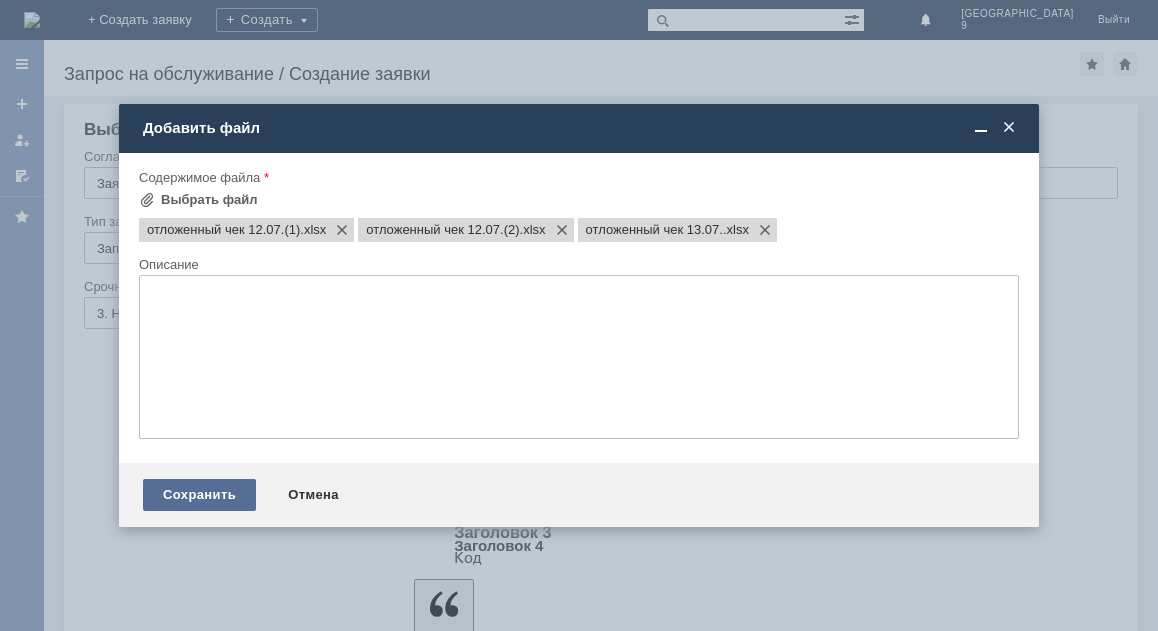click on "Сохранить" at bounding box center [199, 495] 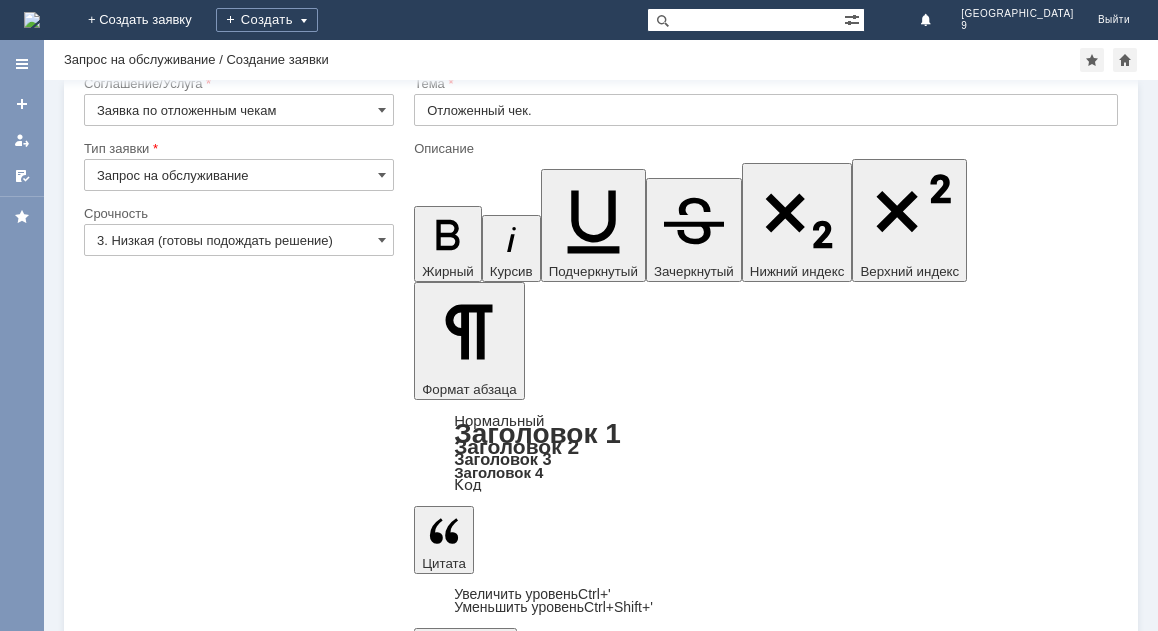 scroll, scrollTop: 56, scrollLeft: 0, axis: vertical 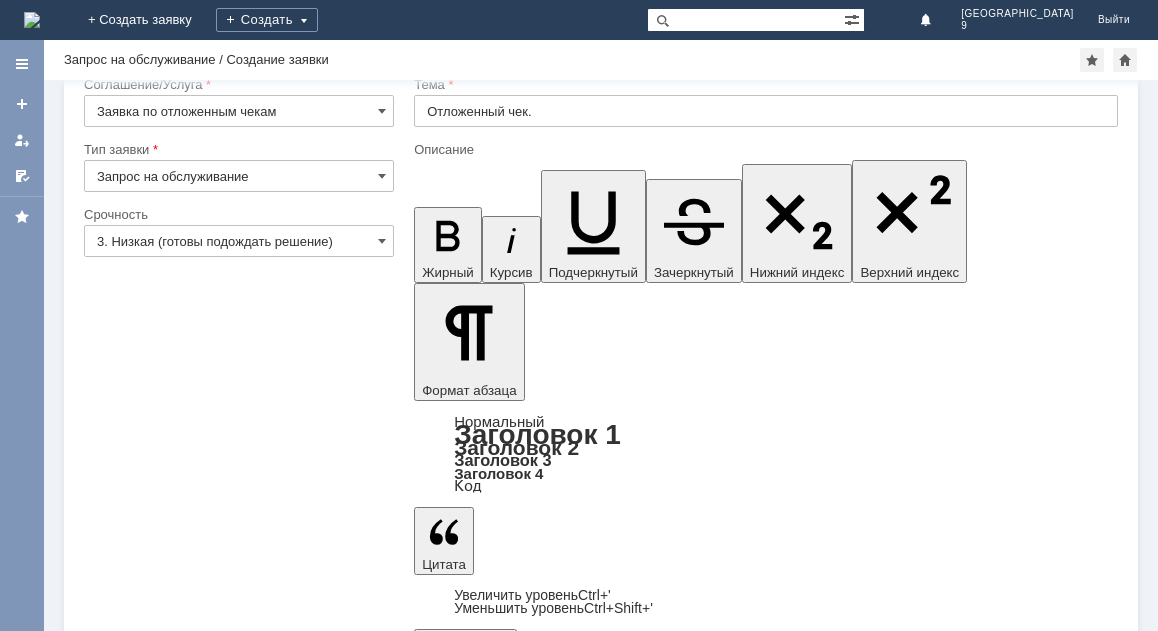 click on "Сохранить" at bounding box center (144, 5337) 